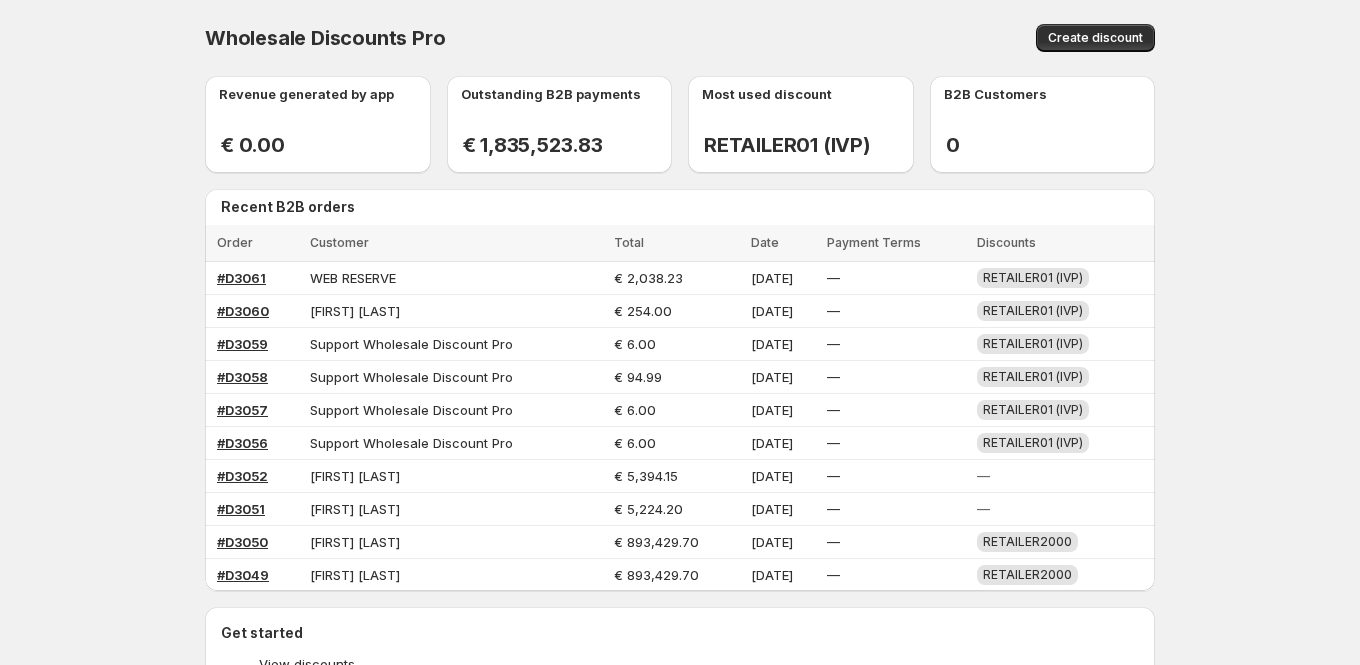 scroll, scrollTop: 0, scrollLeft: 0, axis: both 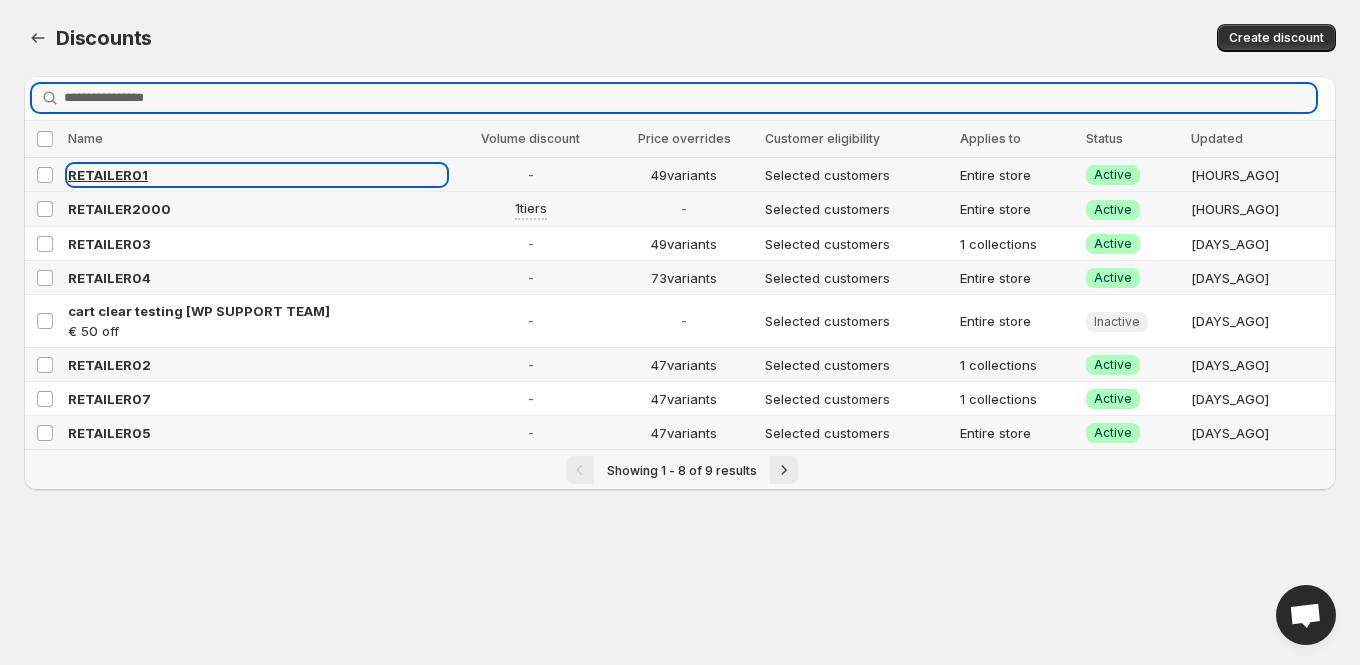 click on "RETAILER01" at bounding box center [108, 175] 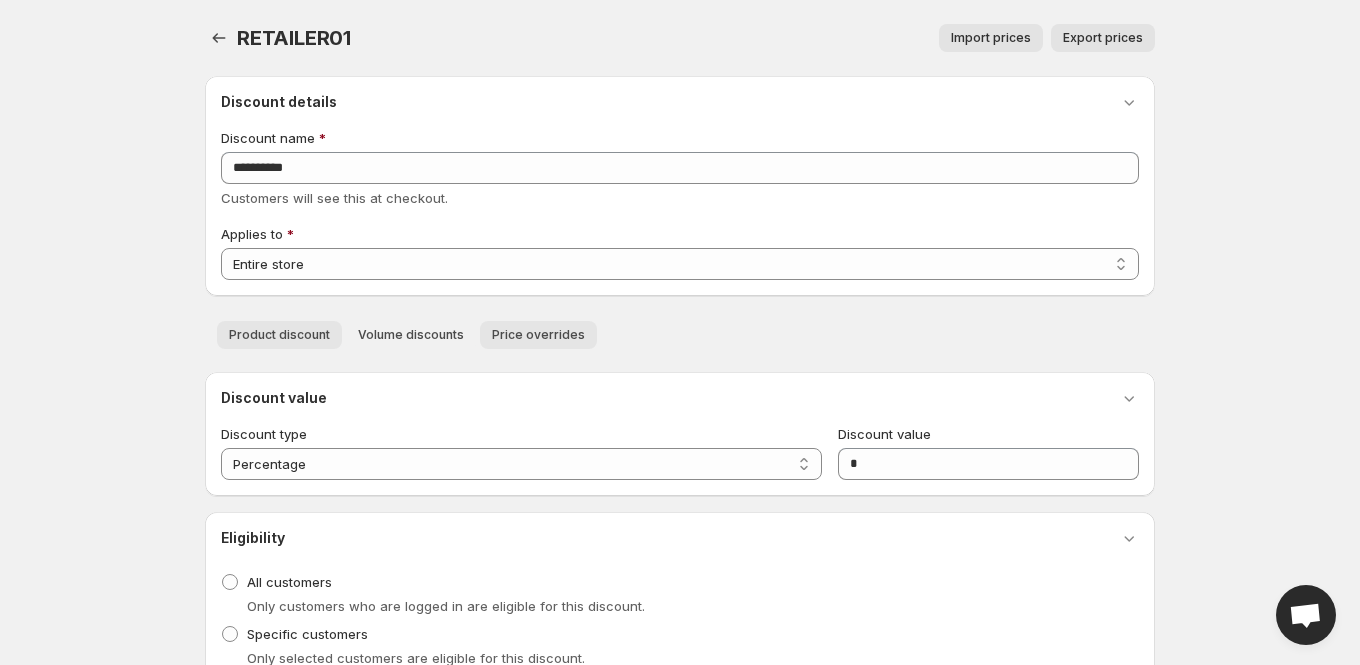click on "Price overrides" at bounding box center [538, 335] 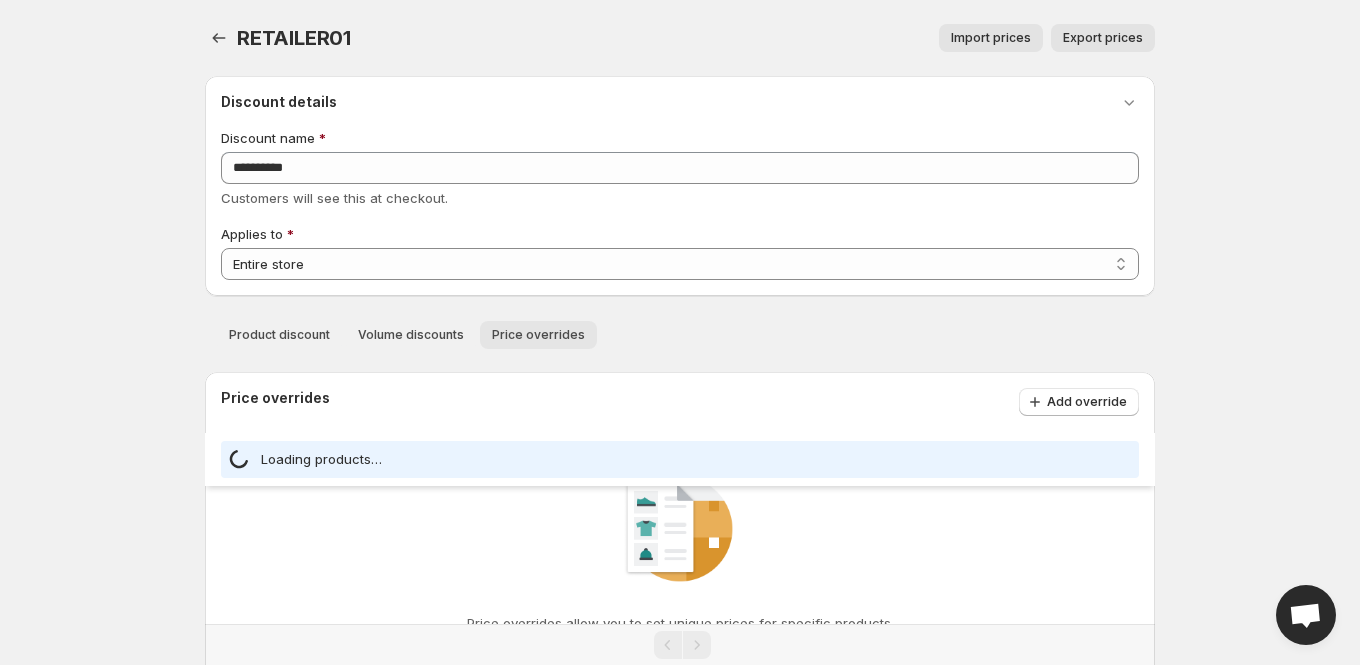 select on "***" 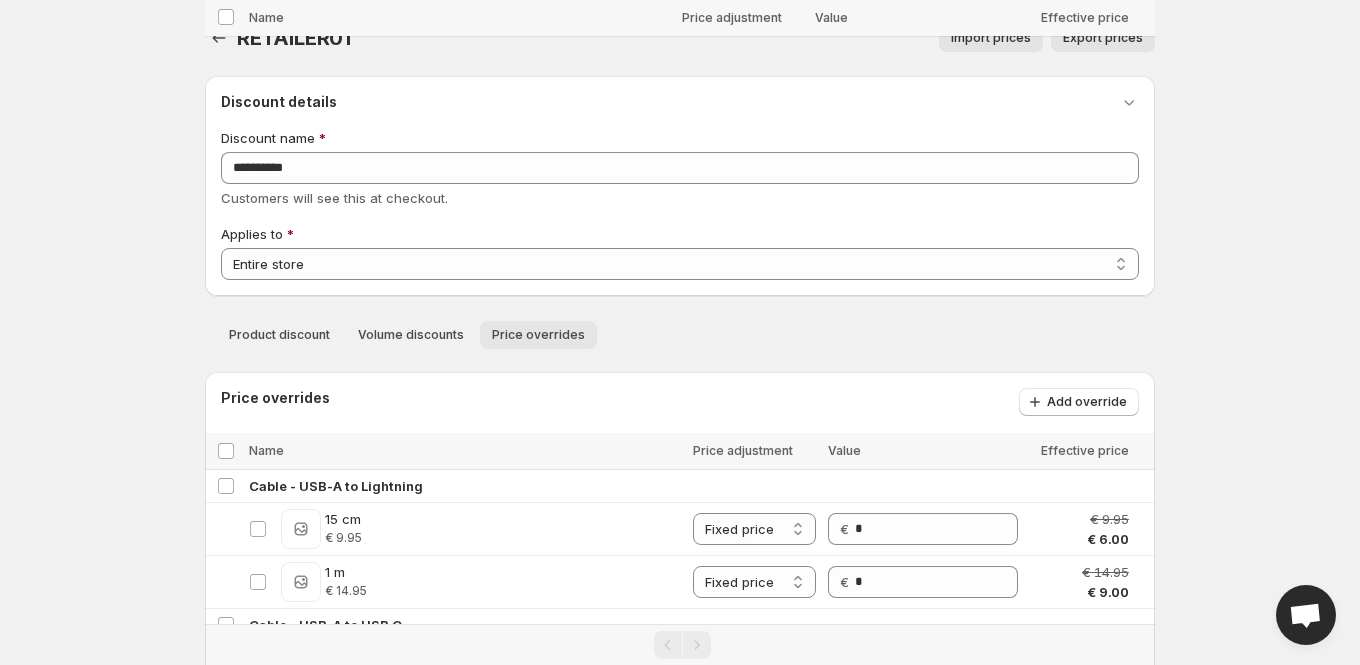 scroll, scrollTop: 3671, scrollLeft: 0, axis: vertical 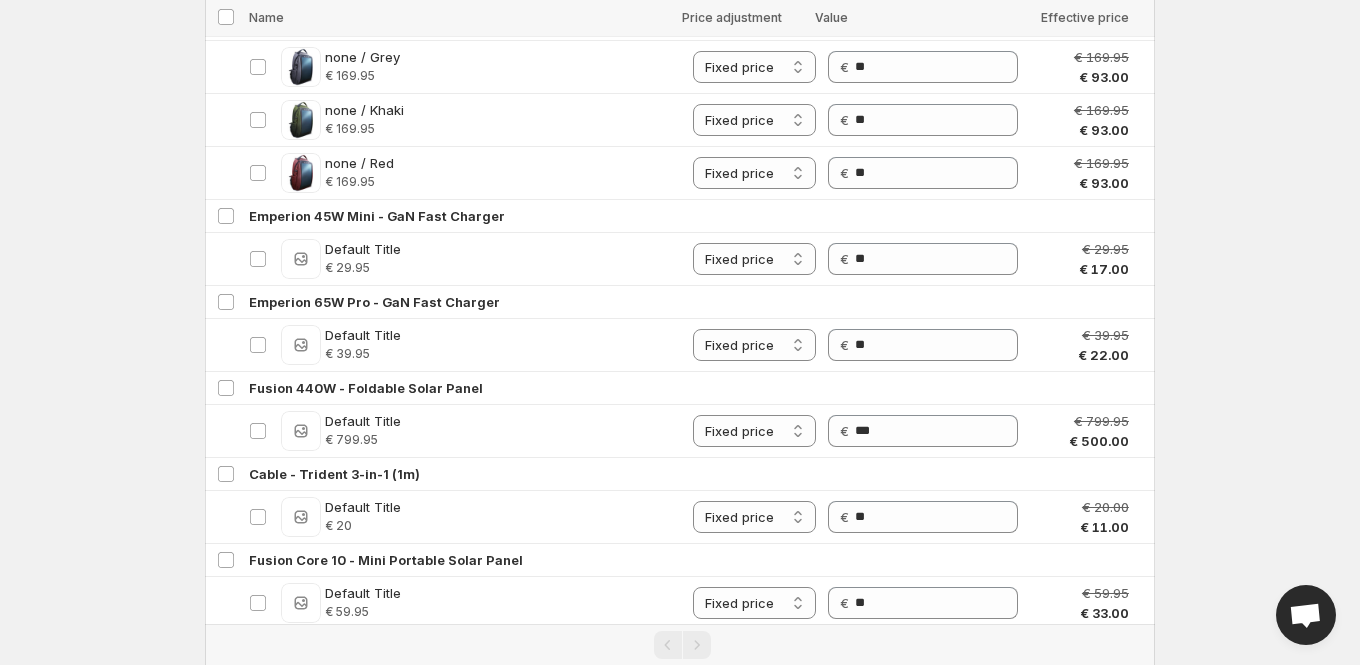 click on "**********" at bounding box center (680, -3339) 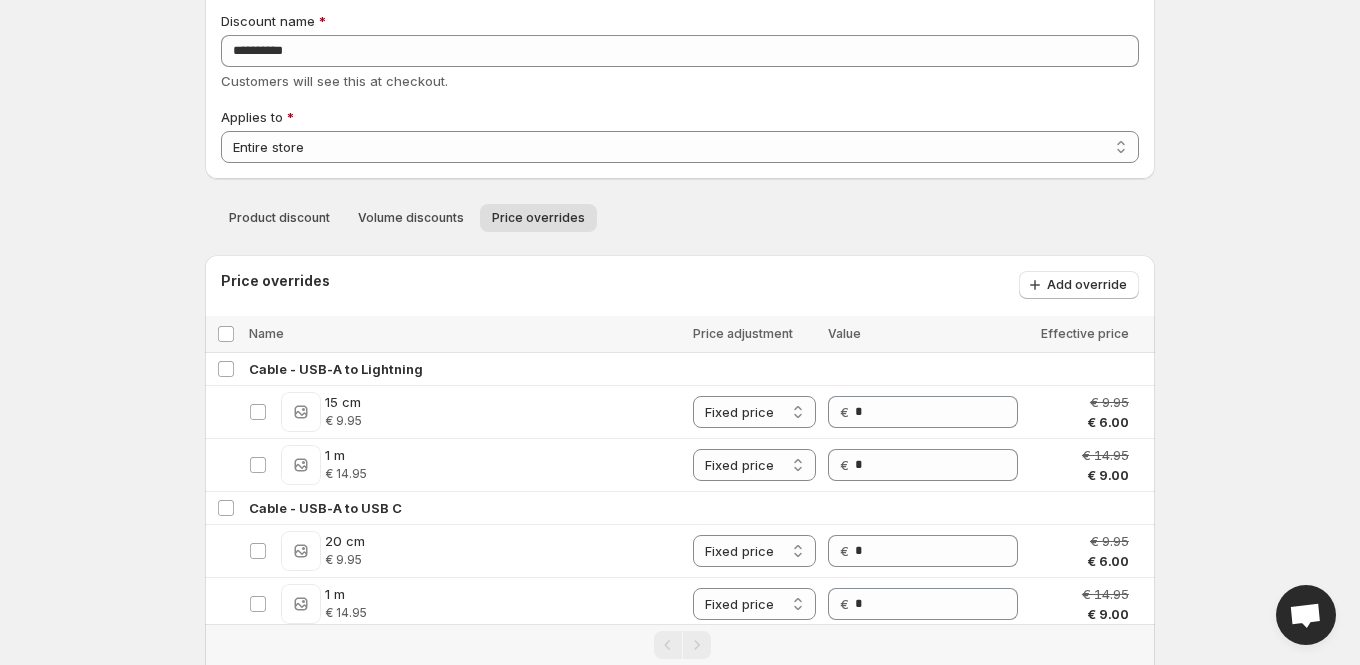 scroll, scrollTop: 144, scrollLeft: 0, axis: vertical 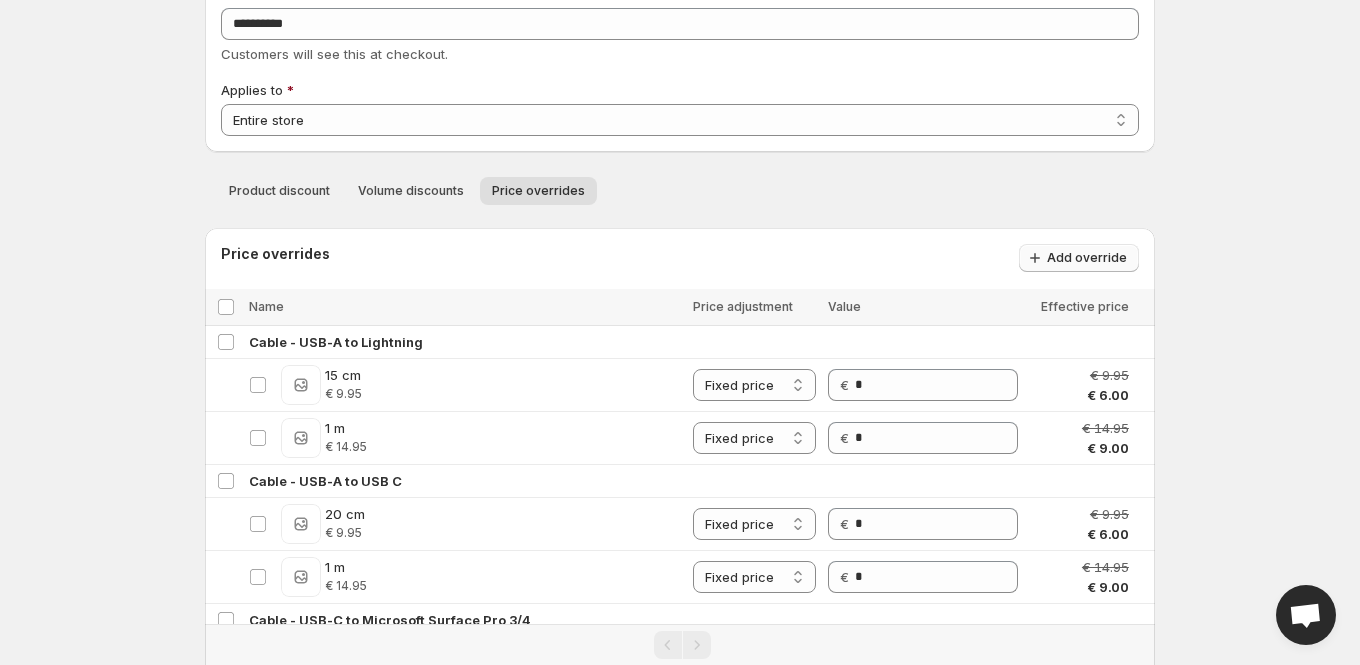 click on "Add override" at bounding box center [1087, 258] 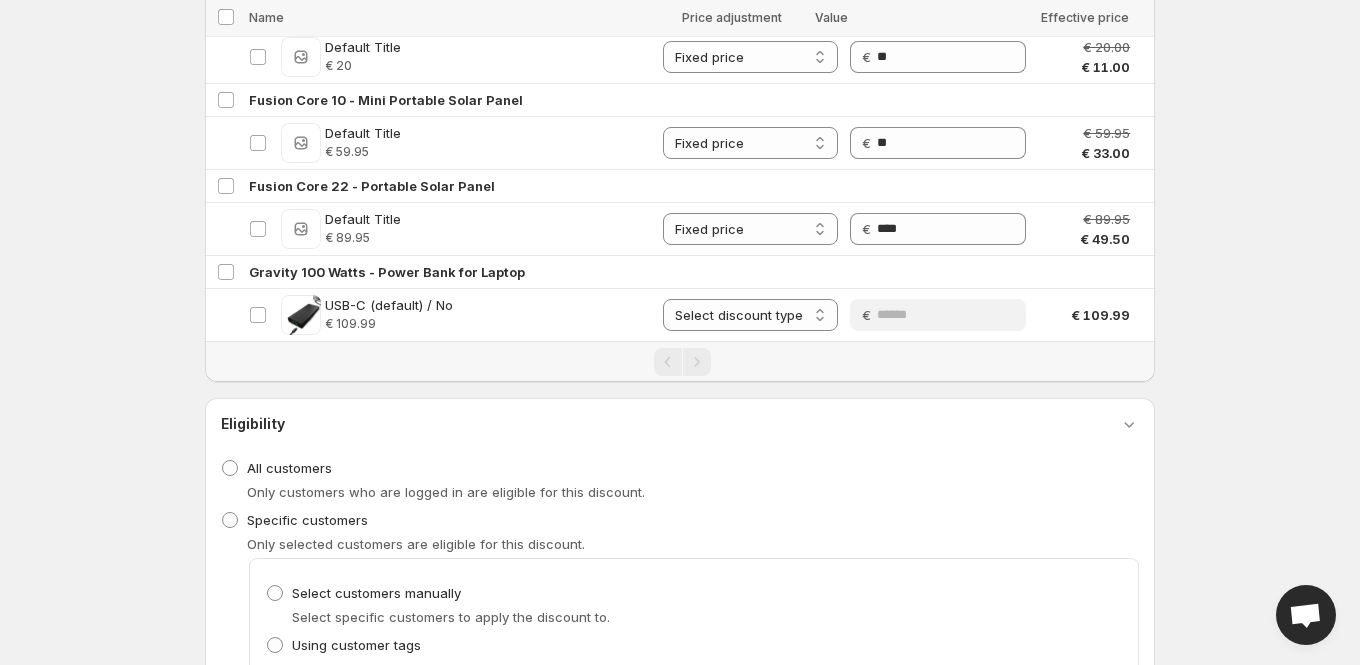 scroll, scrollTop: 4126, scrollLeft: 0, axis: vertical 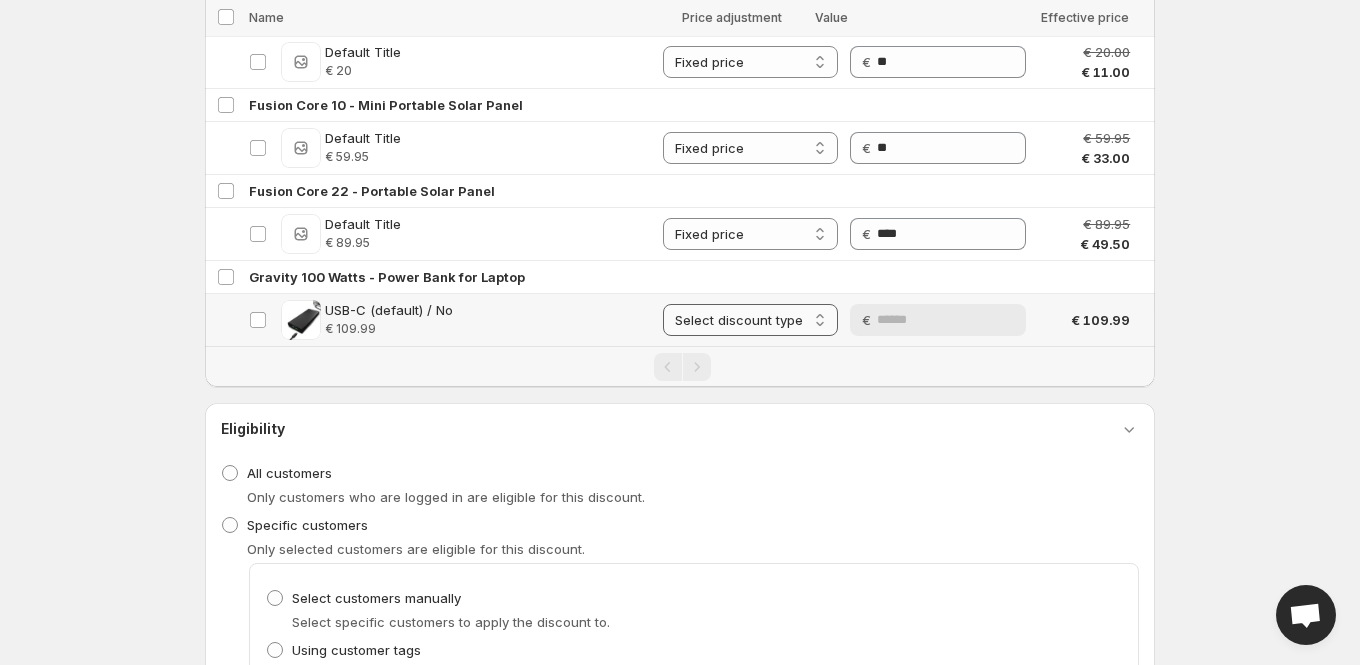 click on "**********" at bounding box center [750, 320] 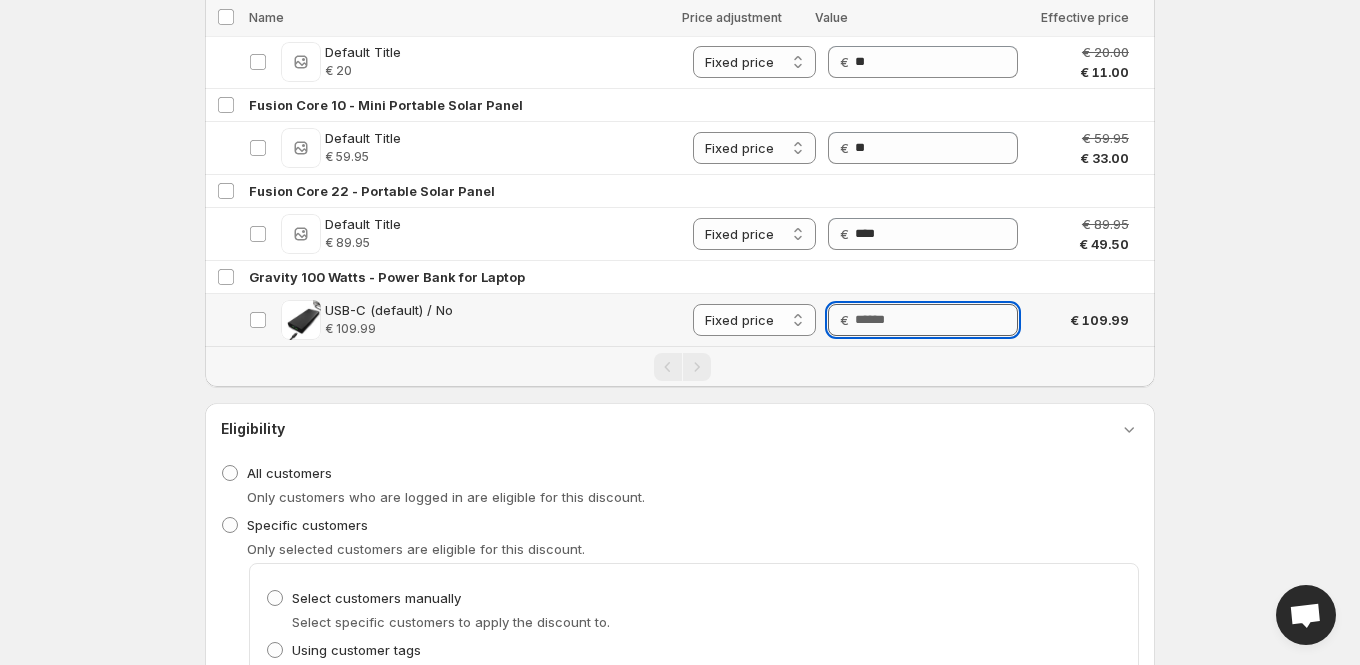click on "Price" at bounding box center (936, 320) 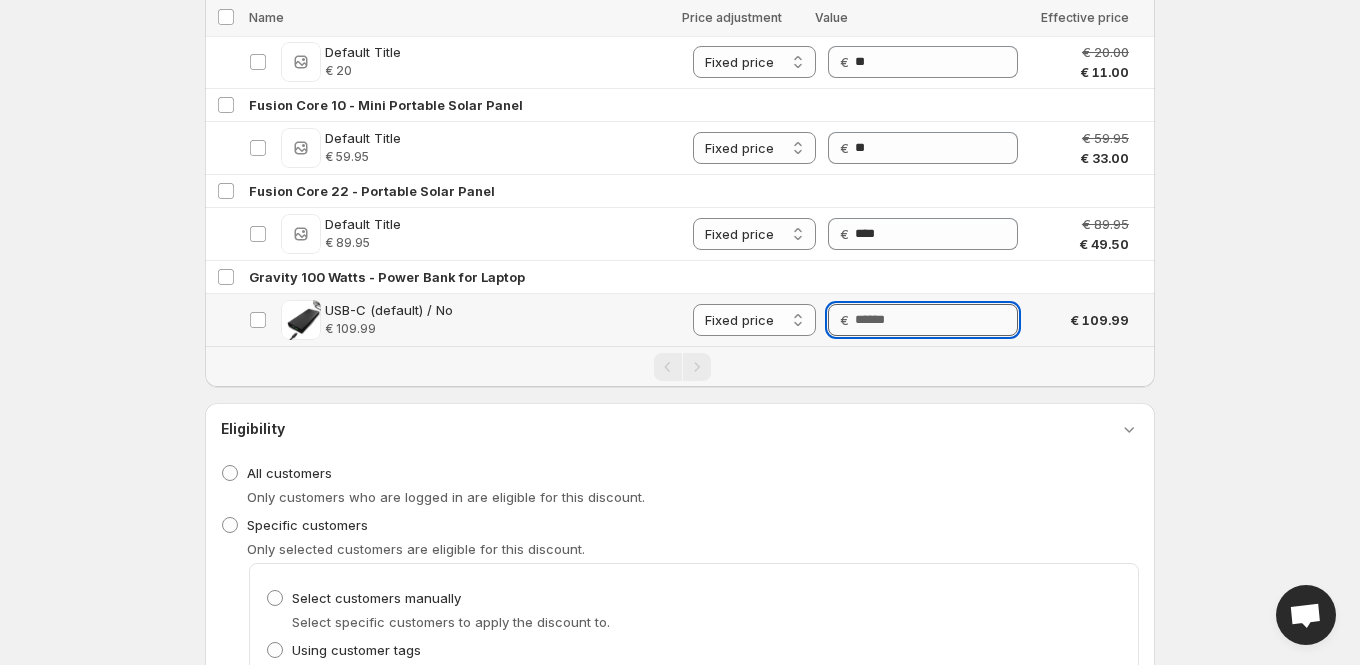 click on "Price" at bounding box center (936, 320) 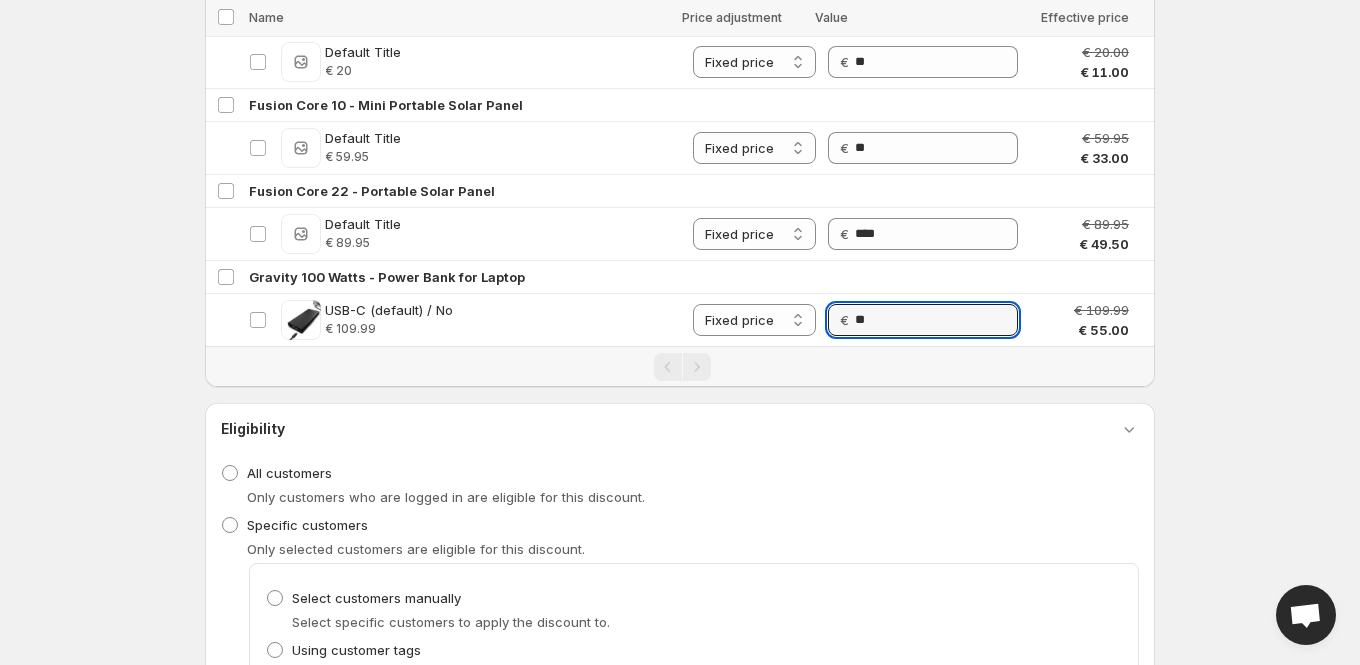 type on "**" 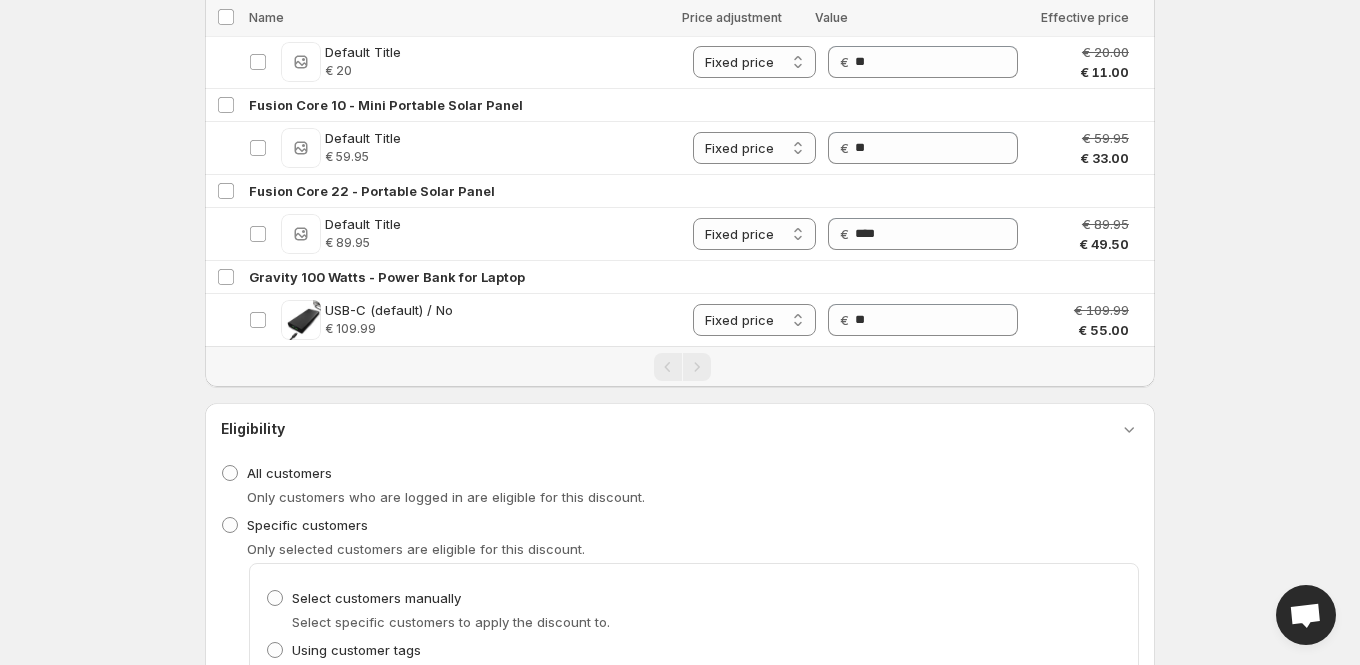 click on "**********" at bounding box center [680, -3794] 